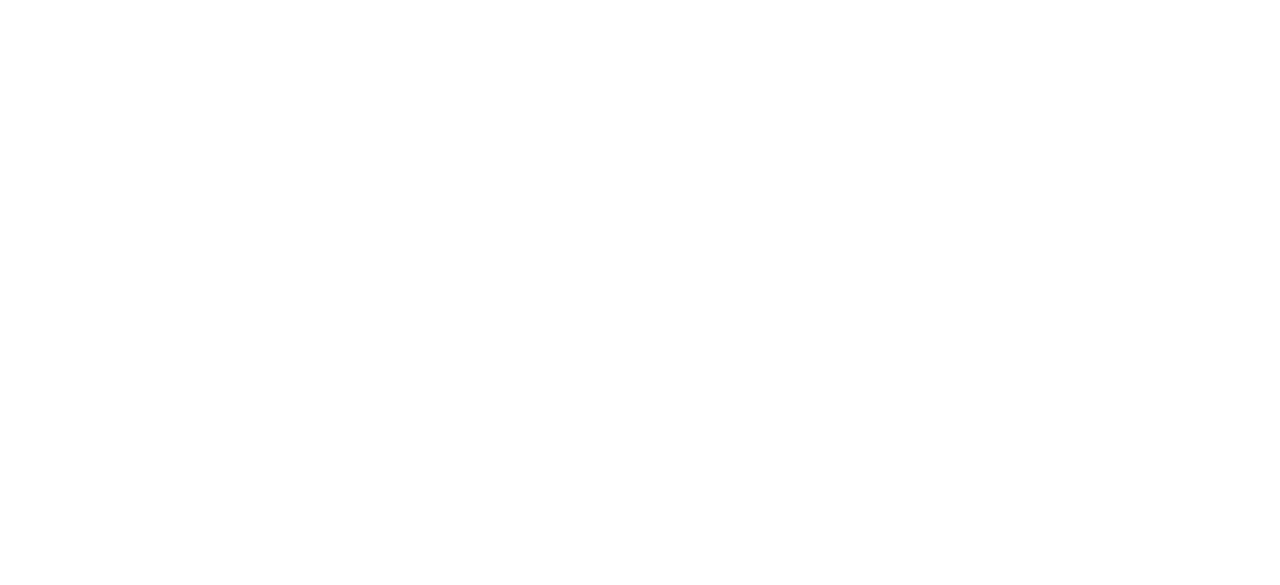 scroll, scrollTop: 0, scrollLeft: 0, axis: both 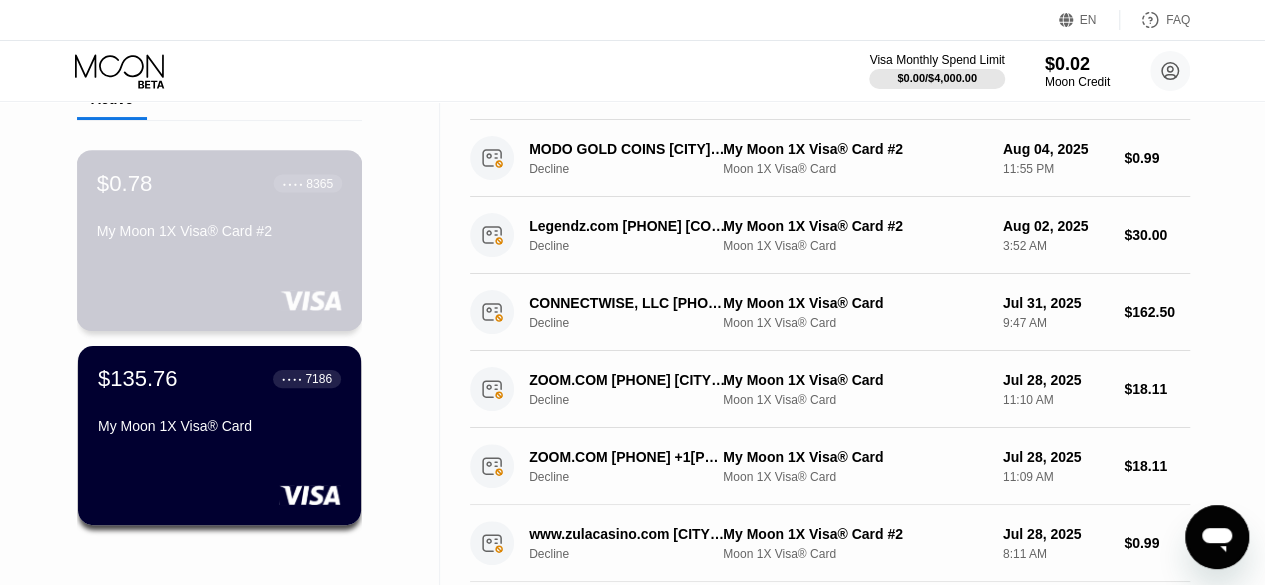 click on "$0.78 ● ● ● ● 8365 My Moon 1X Visa® Card #2" at bounding box center [219, 208] 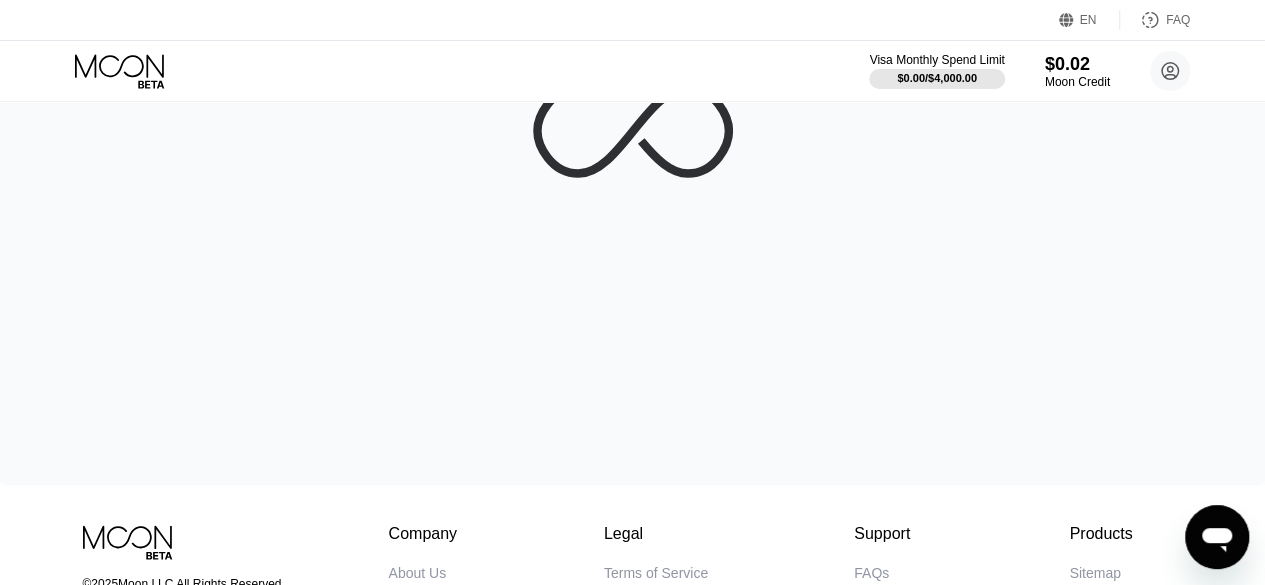 scroll, scrollTop: 0, scrollLeft: 0, axis: both 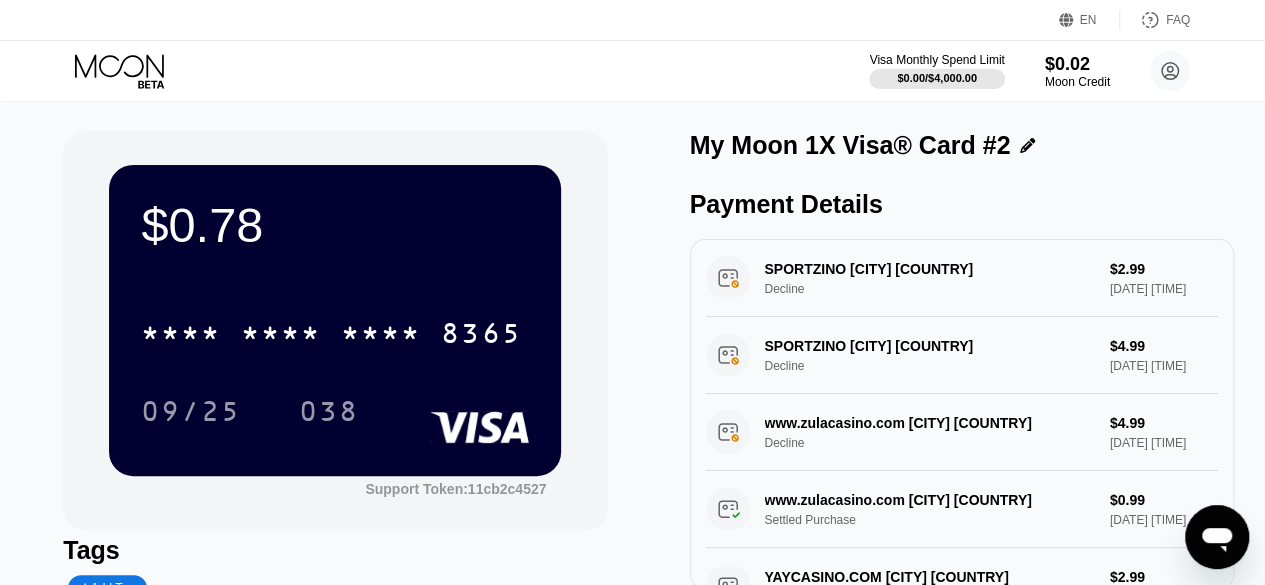 drag, startPoint x: 844, startPoint y: 343, endPoint x: 770, endPoint y: 335, distance: 74.431175 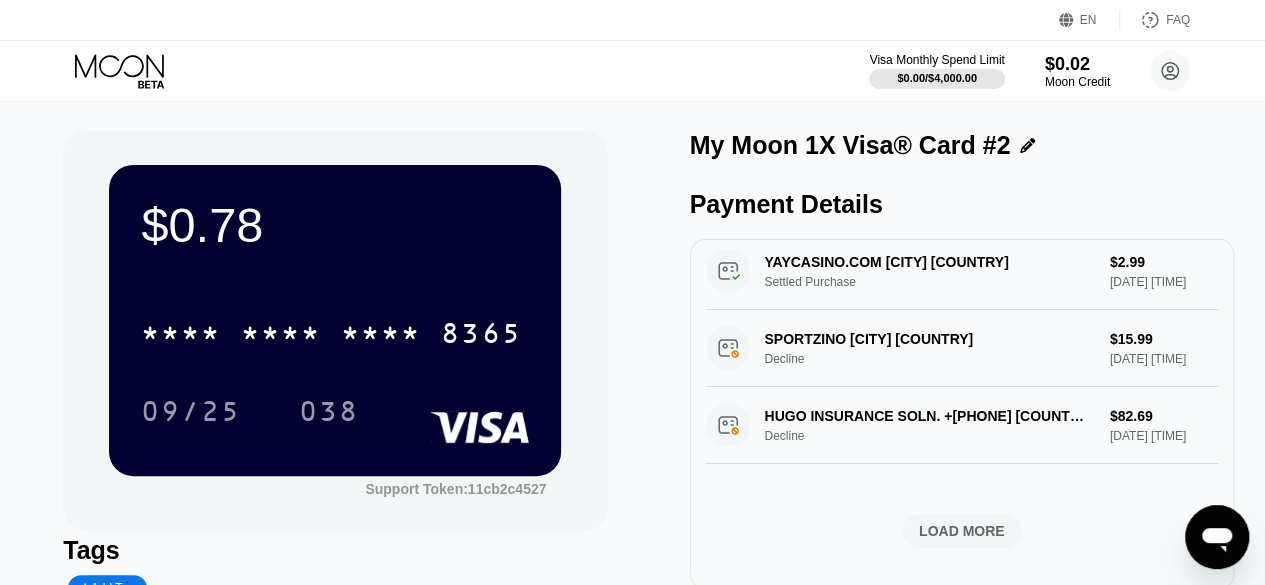 scroll, scrollTop: 865, scrollLeft: 0, axis: vertical 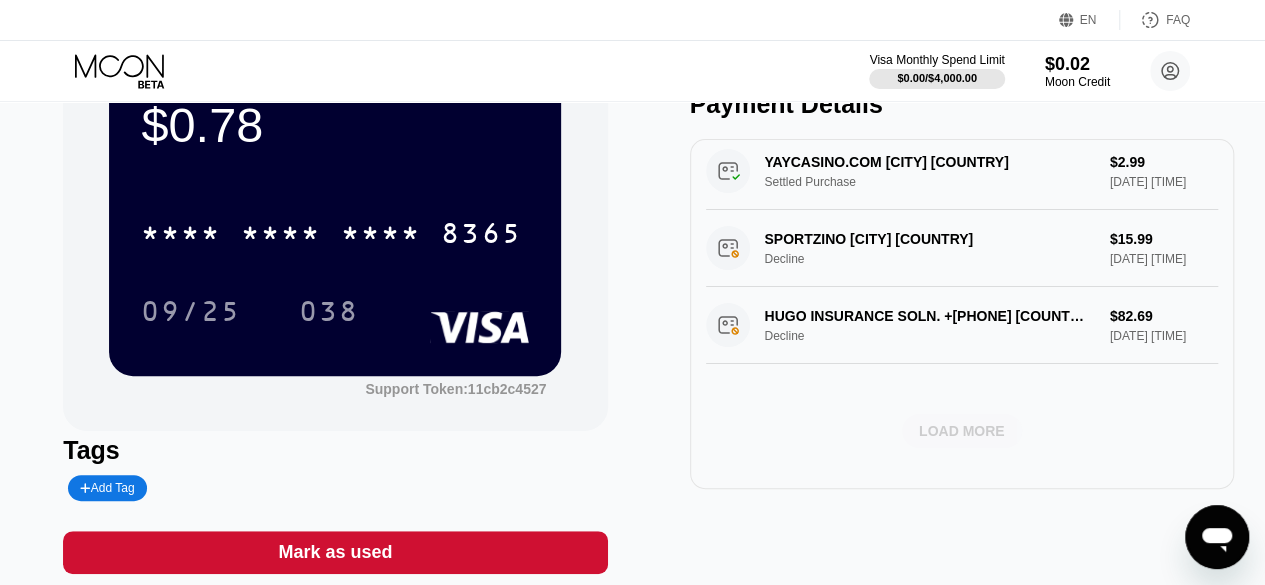 click on "LOAD MORE" at bounding box center (962, 431) 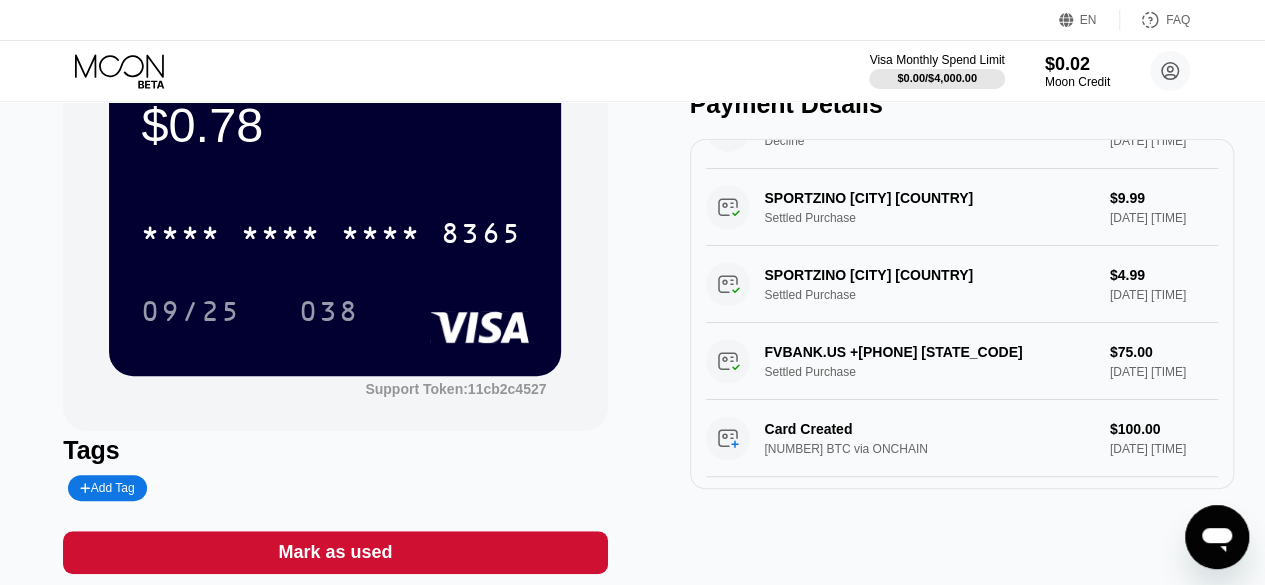scroll, scrollTop: 1065, scrollLeft: 0, axis: vertical 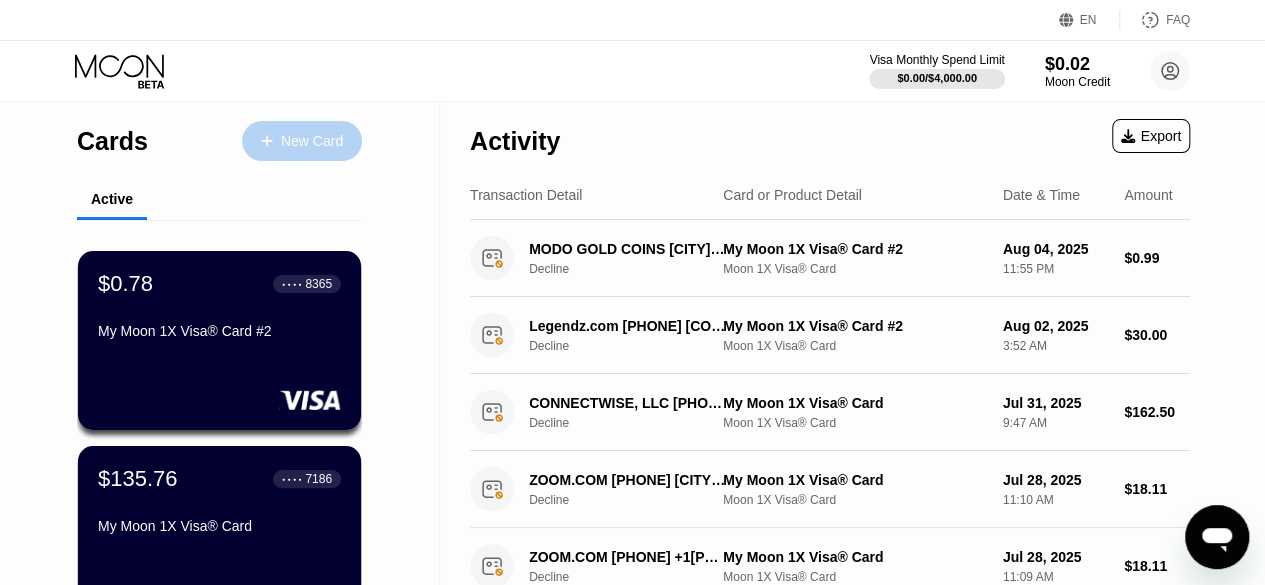 click on "New Card" at bounding box center (312, 141) 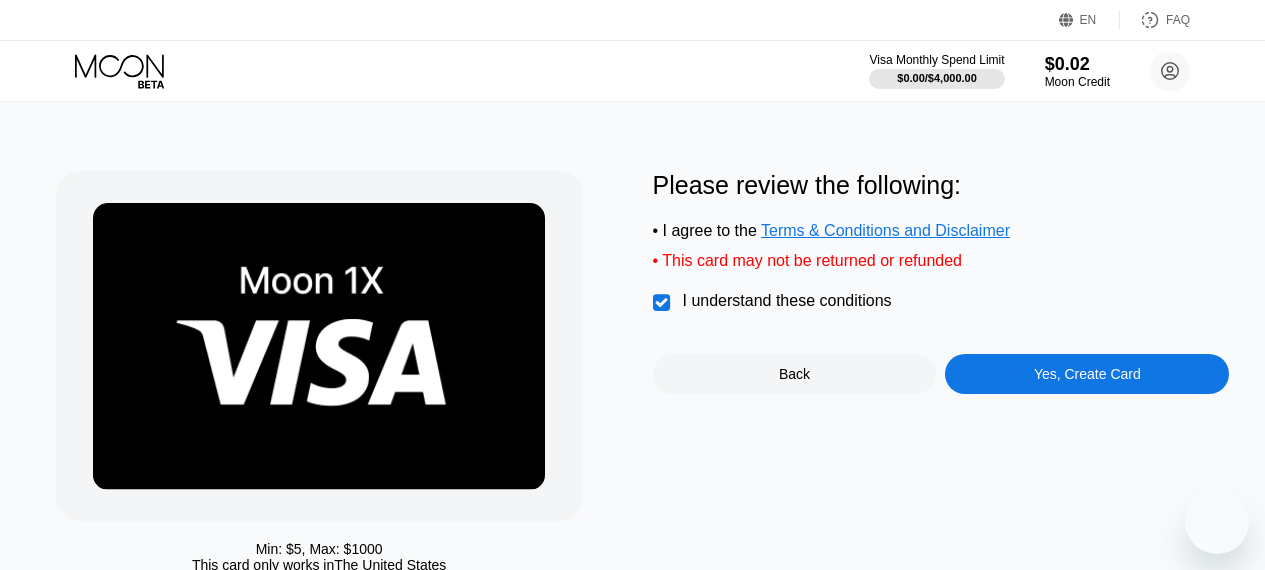 scroll, scrollTop: 0, scrollLeft: 0, axis: both 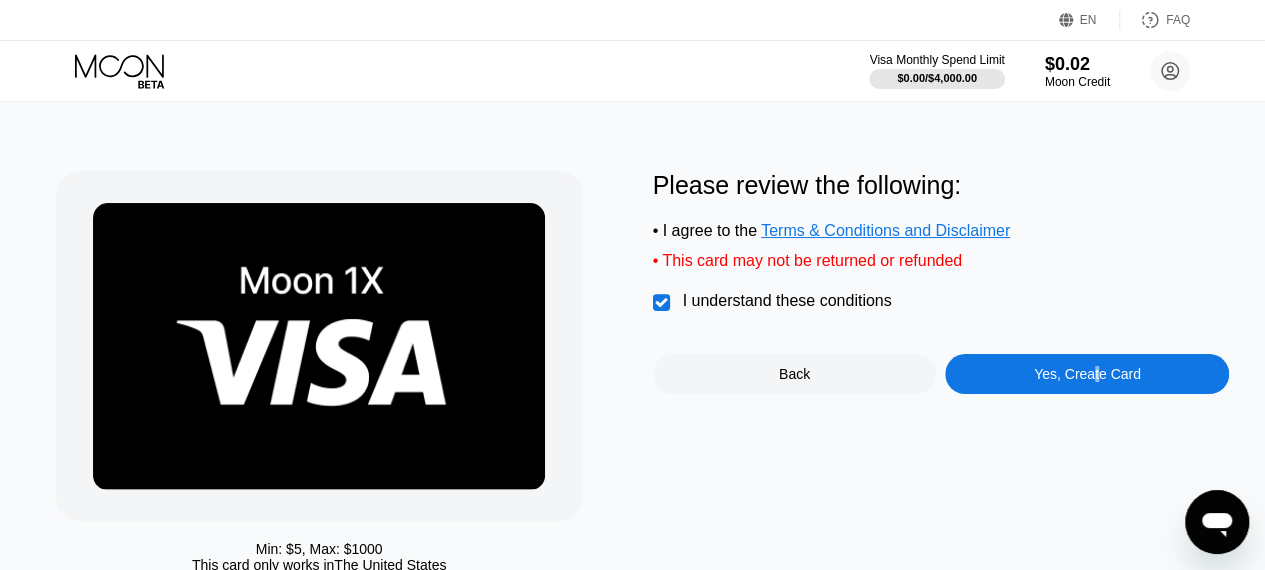click on "Yes, Create Card" at bounding box center (1087, 374) 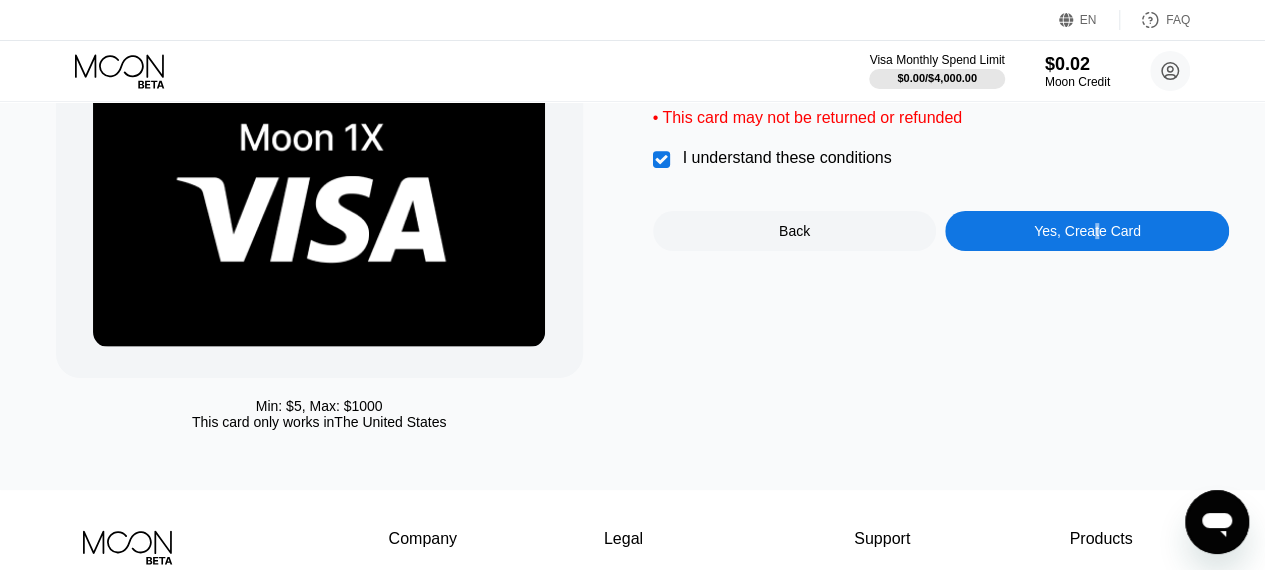 scroll, scrollTop: 200, scrollLeft: 0, axis: vertical 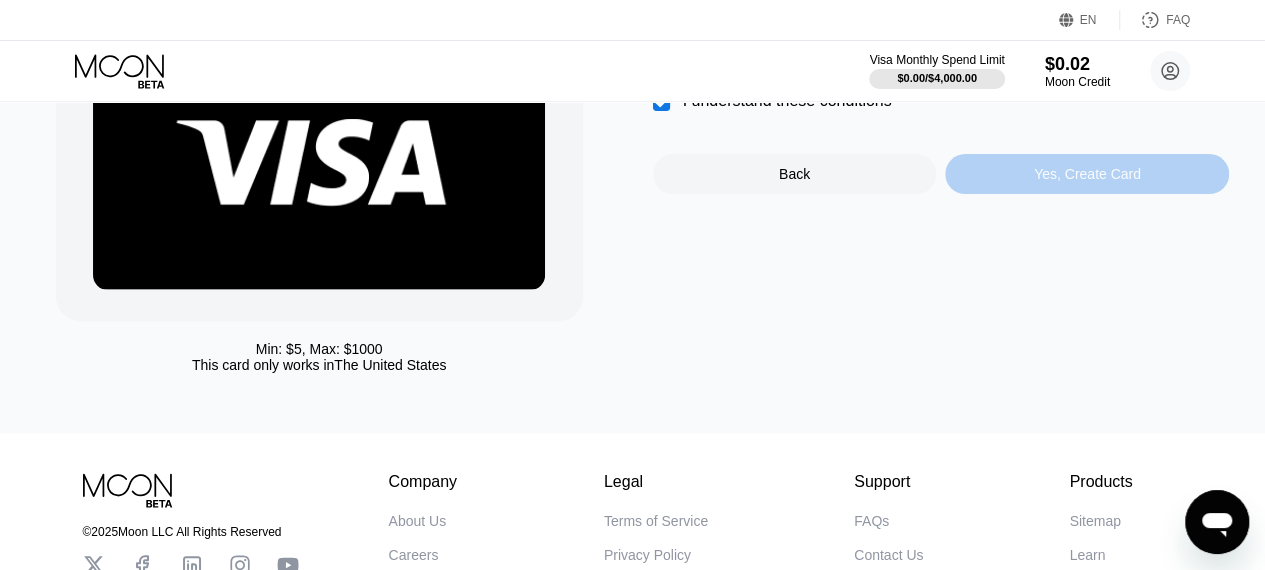 click on "Yes, Create Card" at bounding box center (1087, 174) 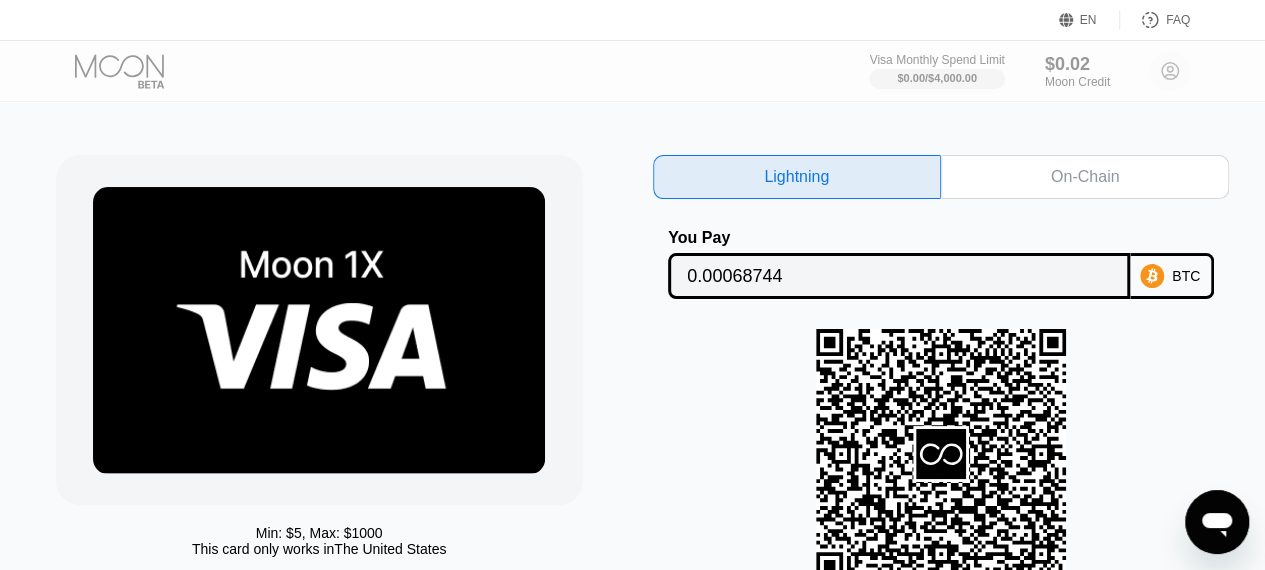 scroll, scrollTop: 0, scrollLeft: 0, axis: both 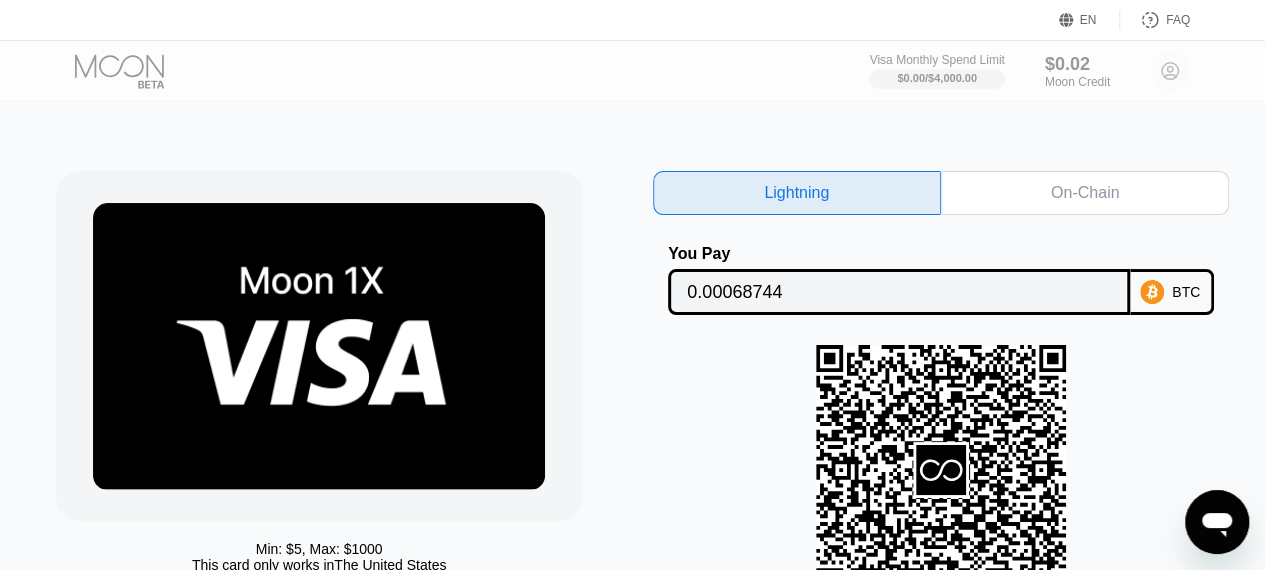 click on "On-Chain" at bounding box center (1085, 193) 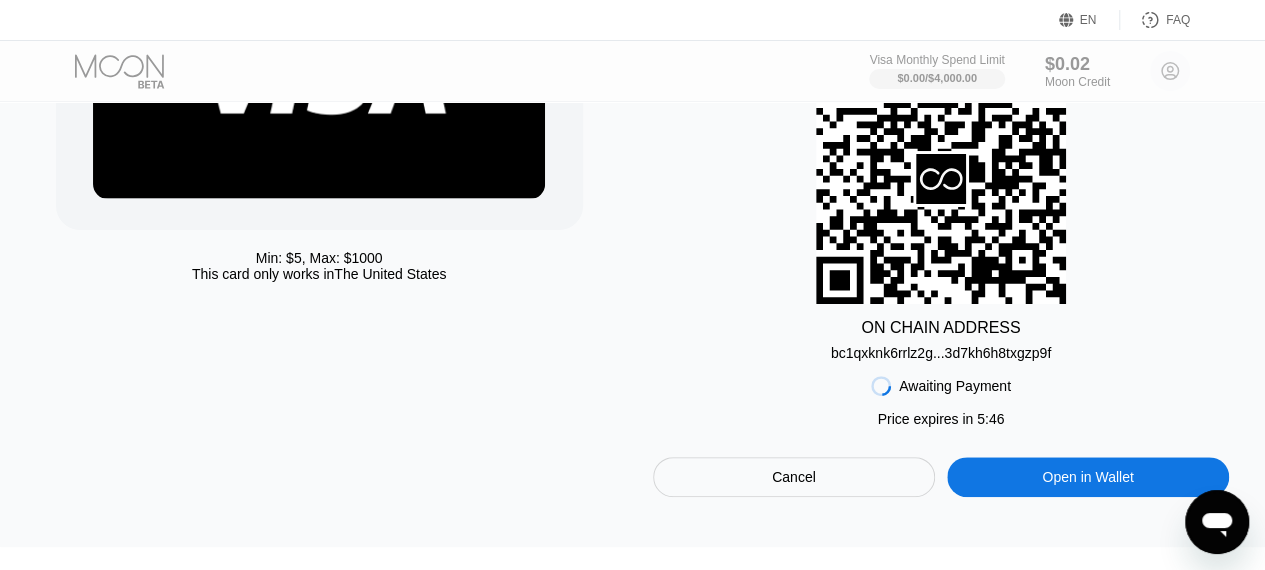 scroll, scrollTop: 300, scrollLeft: 0, axis: vertical 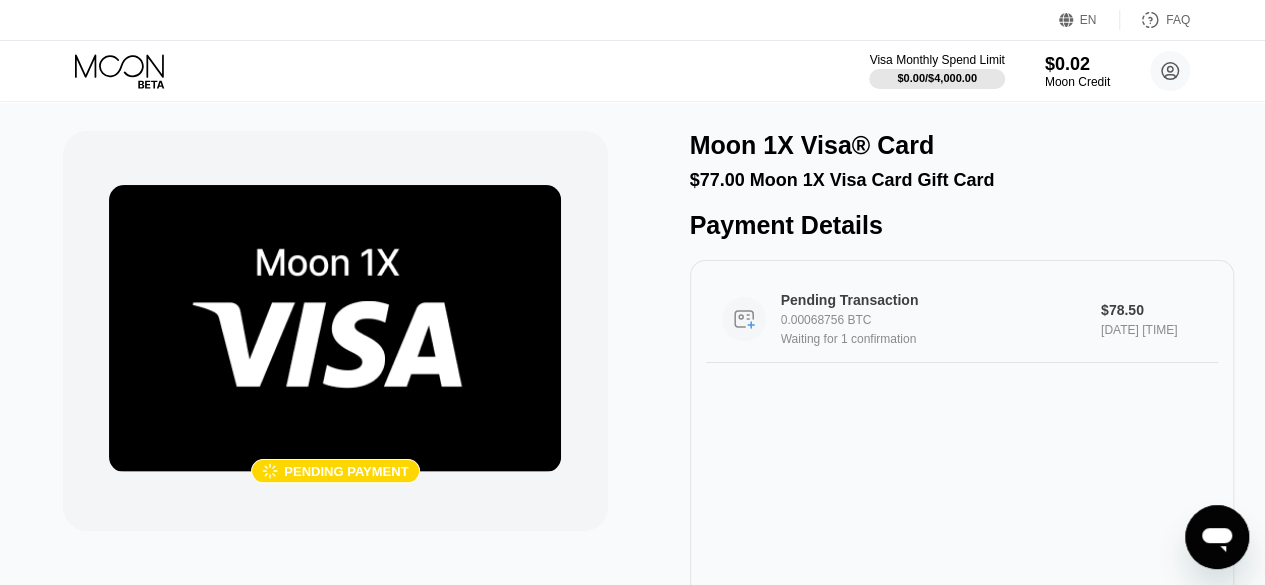 click on "0.00068756 BTC" at bounding box center [944, 320] 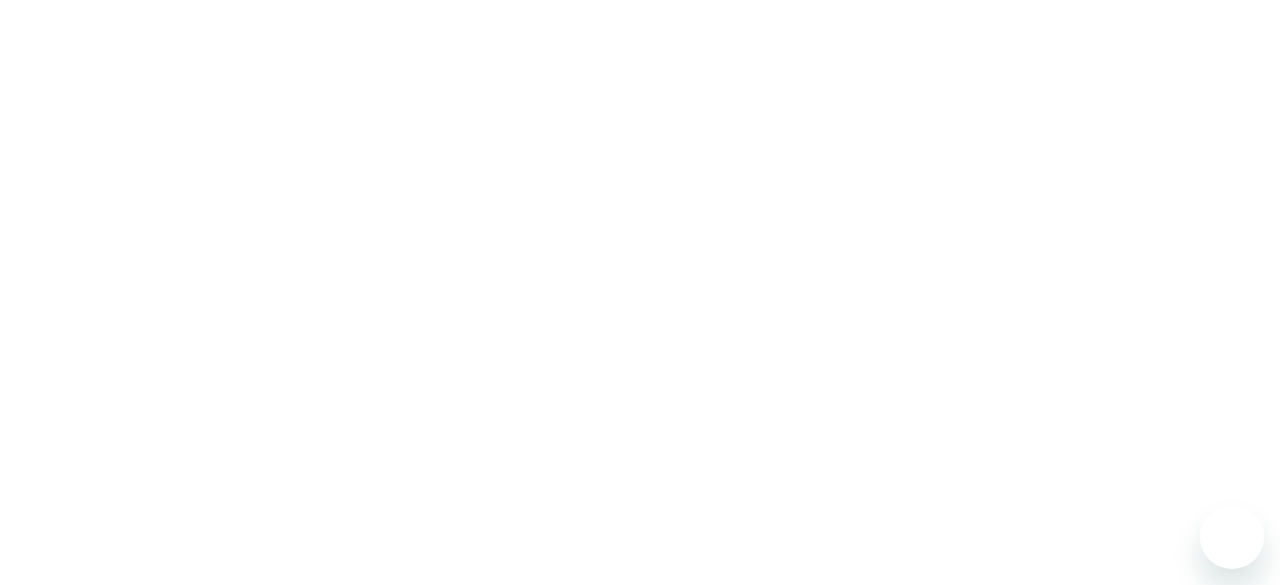 scroll, scrollTop: 0, scrollLeft: 0, axis: both 